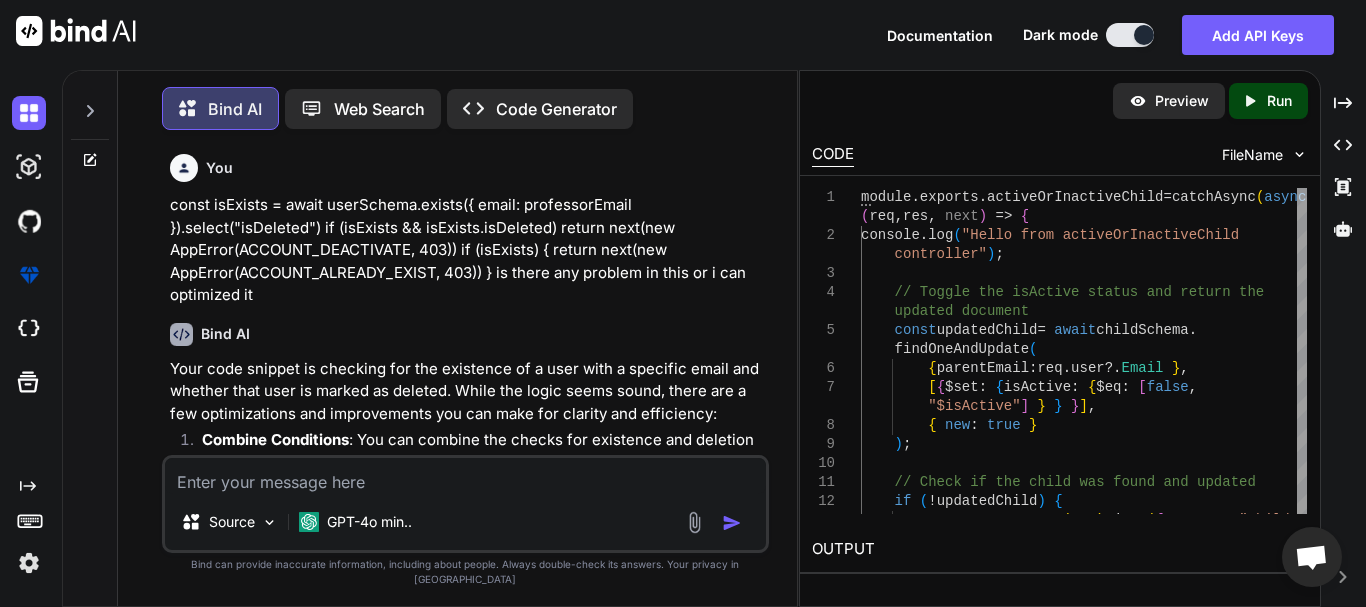 scroll, scrollTop: 0, scrollLeft: 0, axis: both 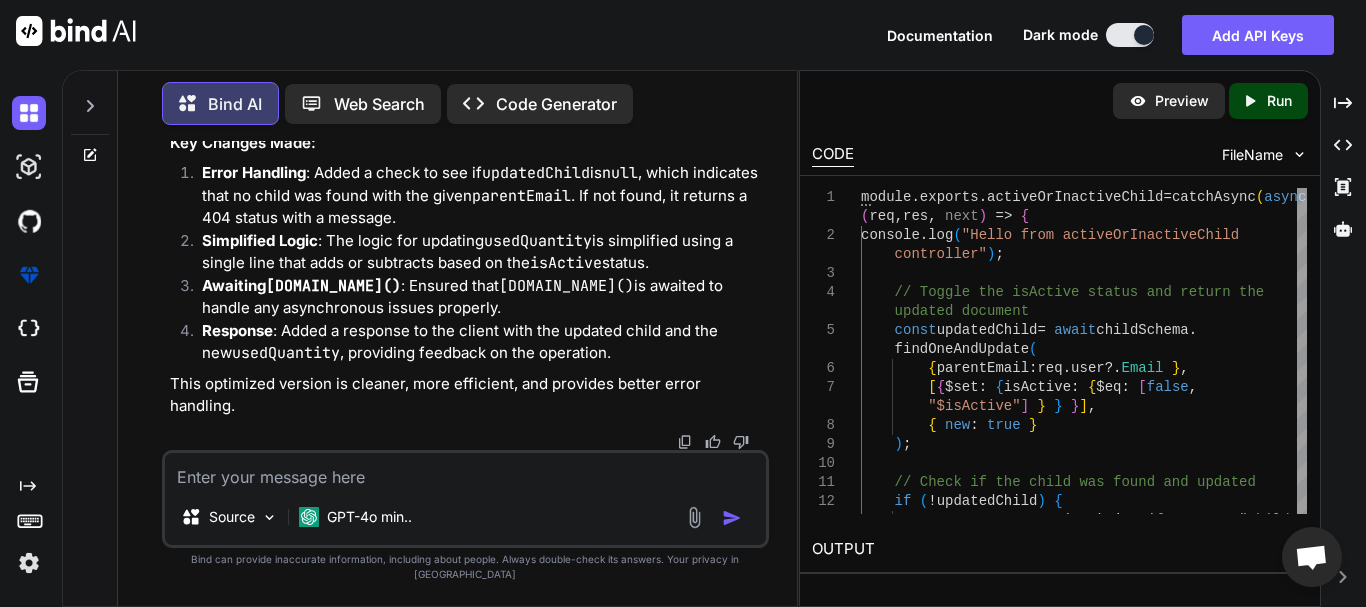 click at bounding box center (465, 471) 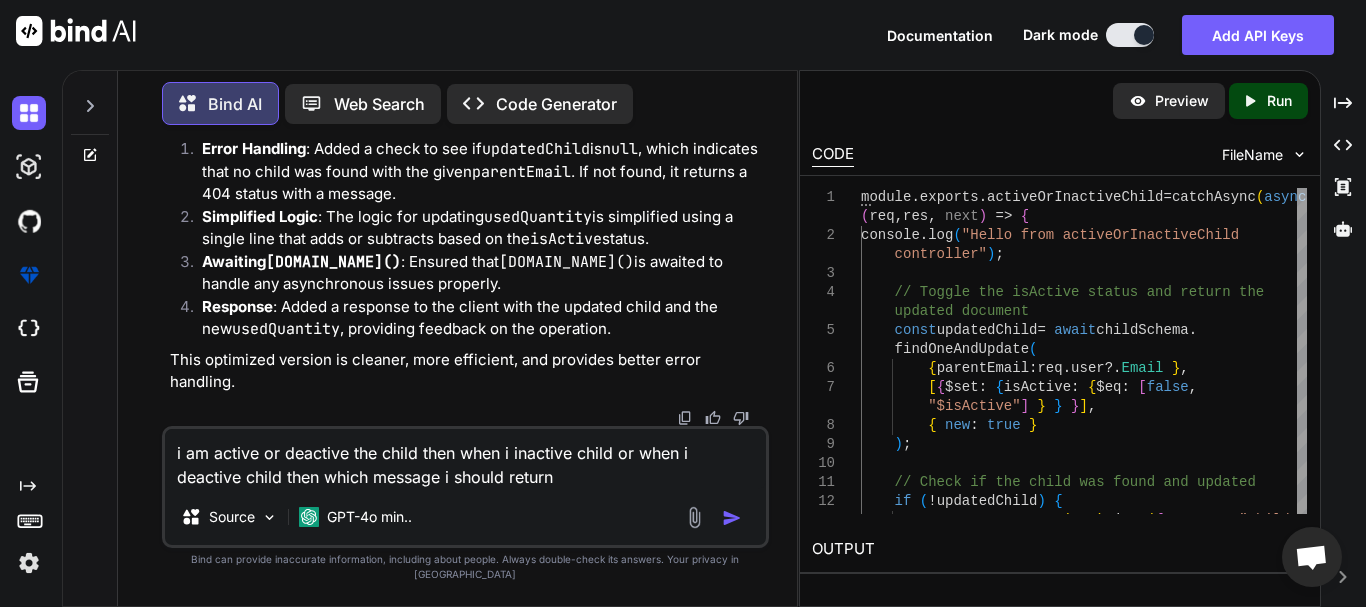 type on "i am active or deactive the child then when i inactive child or when i deactive child then which message i should return" 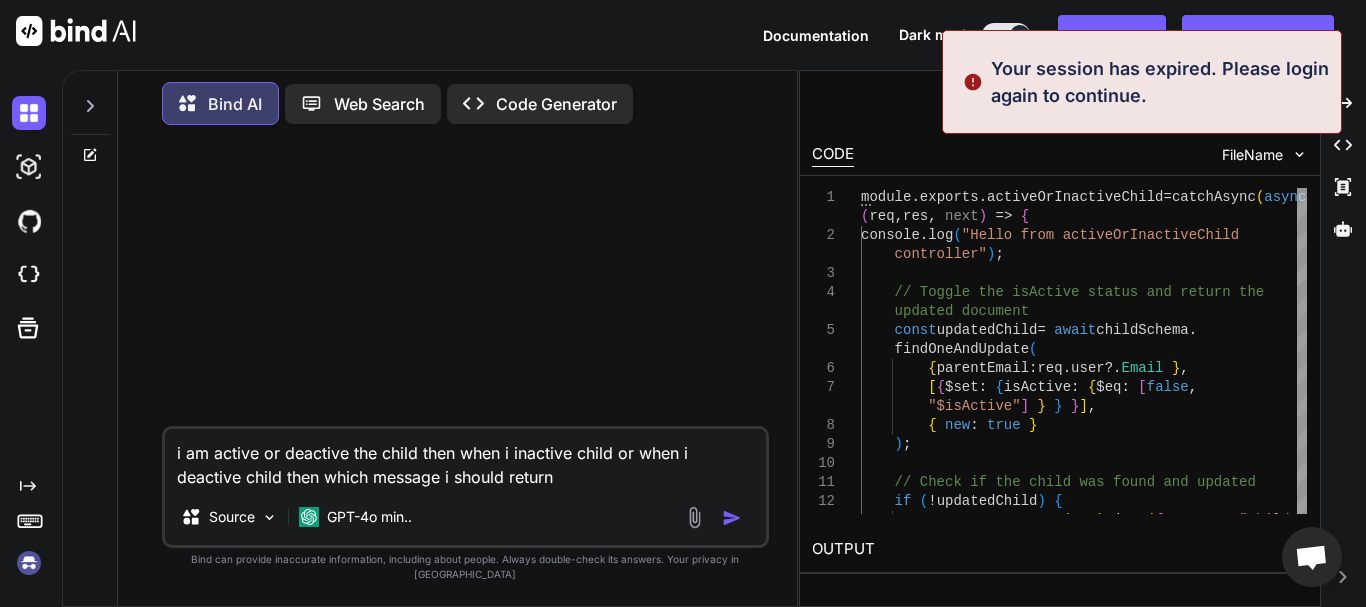 scroll, scrollTop: 0, scrollLeft: 0, axis: both 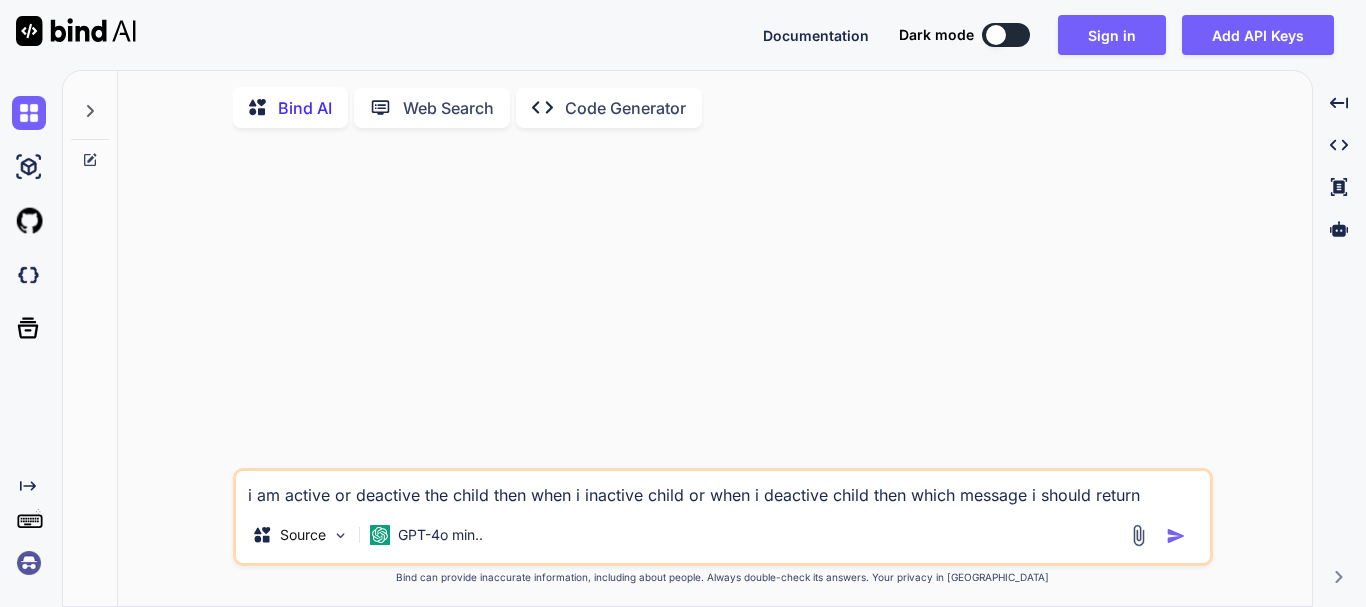 type on "x" 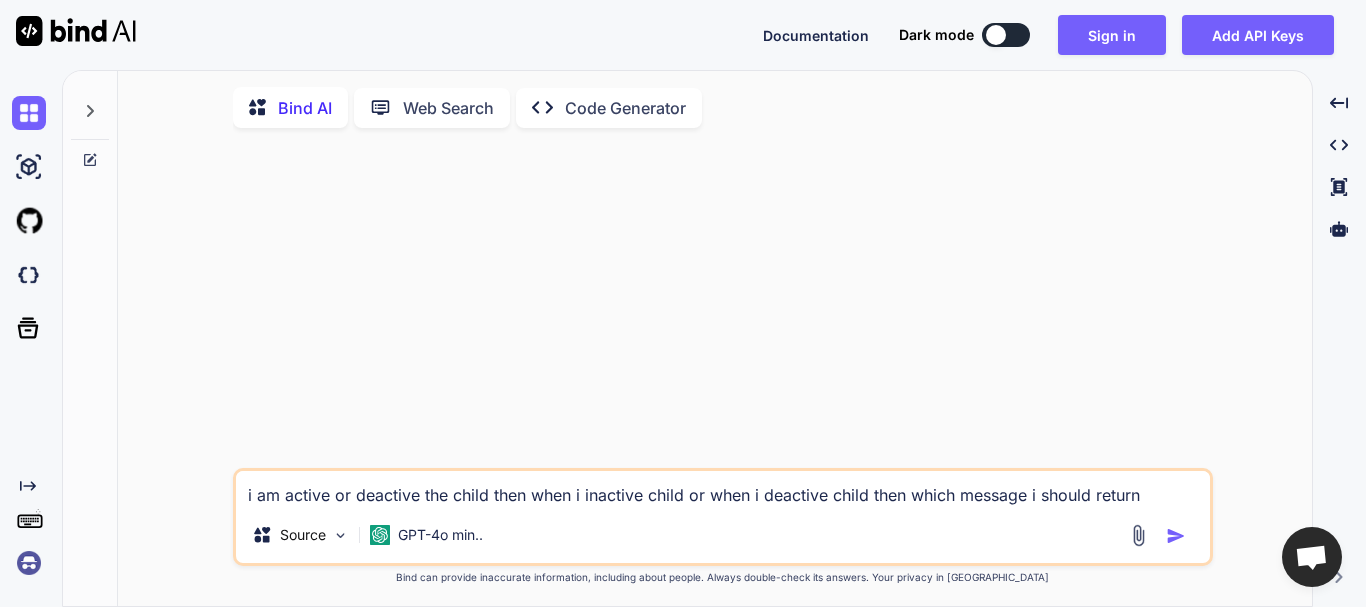 click on "i am active or deactive the child then when i inactive child or when i deactive child then which message i should return" at bounding box center [723, 489] 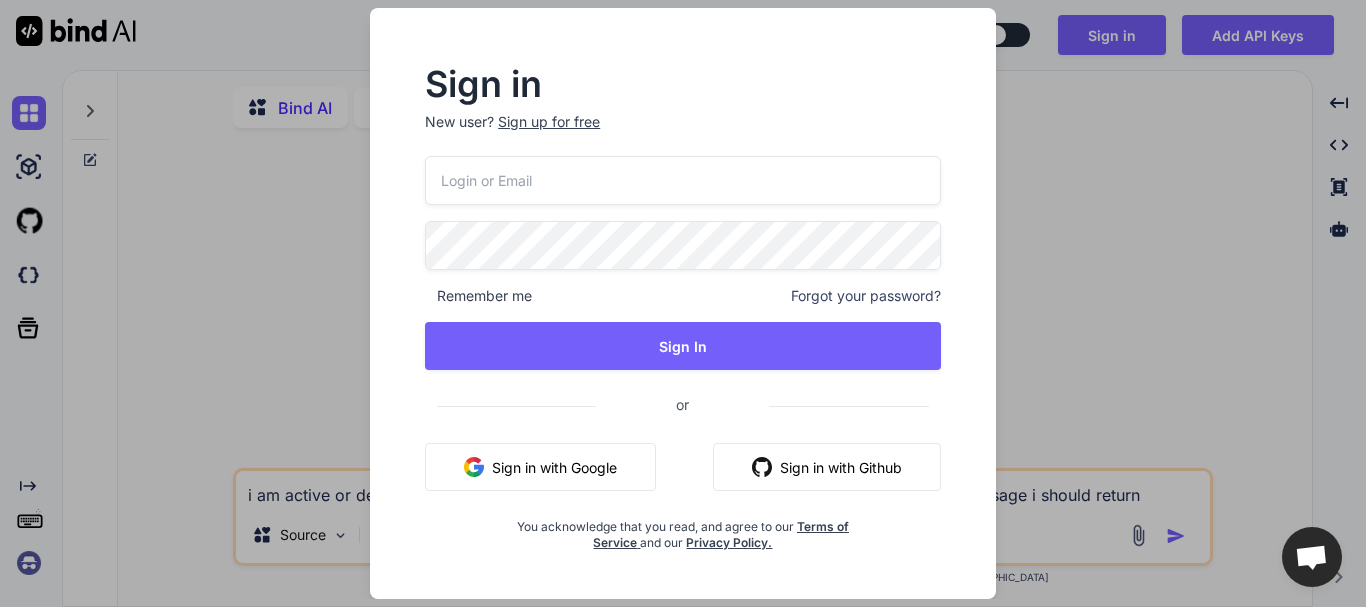 click on "Remember me Forgot your password? Sign In   or Sign in with Google Sign in with Github You acknowledge that you read, and agree to our   Terms of Service     and our   Privacy Policy." at bounding box center (683, 353) 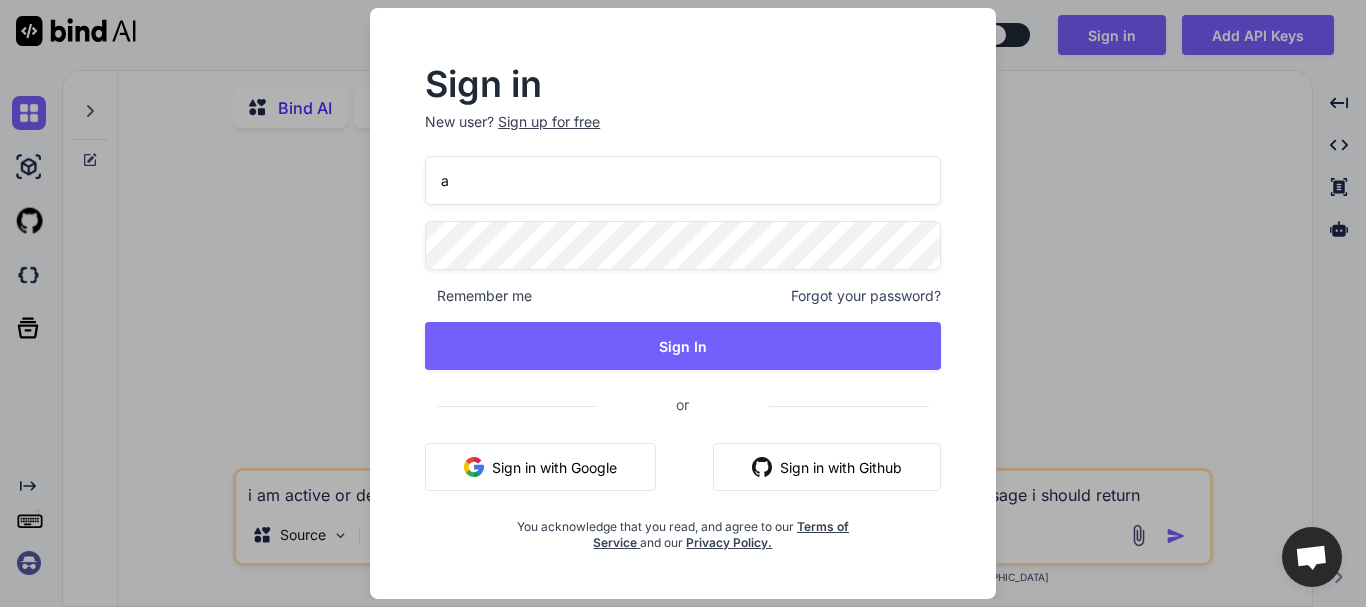 click on "a" at bounding box center (683, 180) 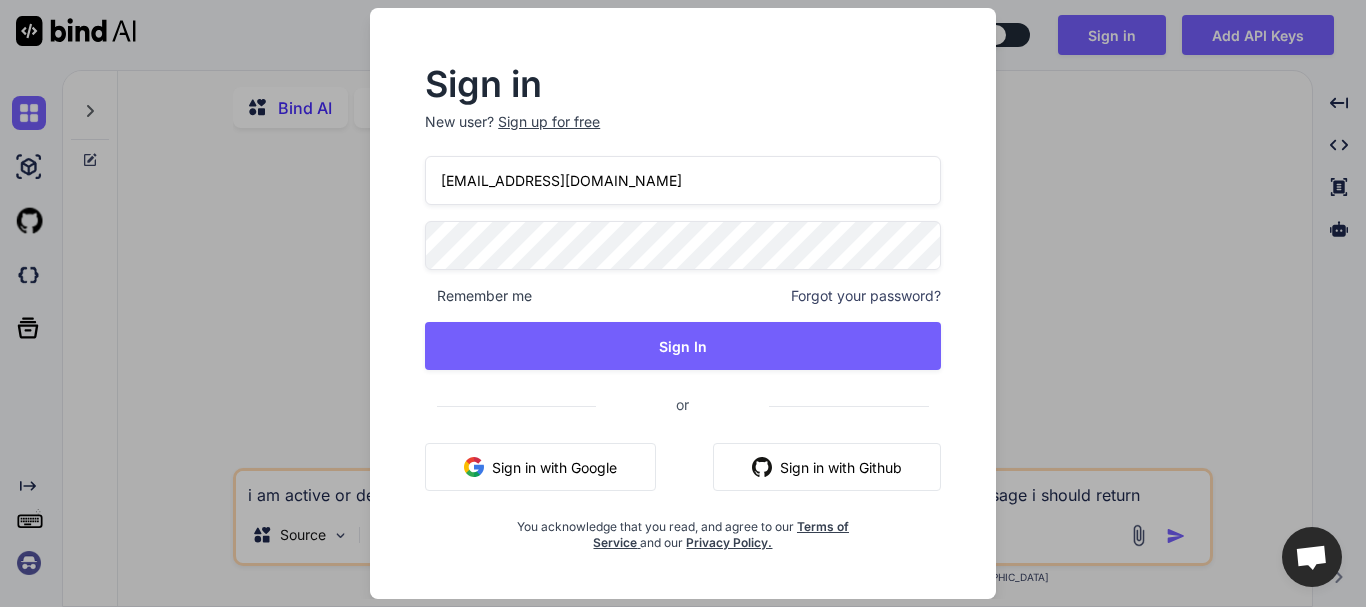 click on "asif@yopmail.com" at bounding box center (683, 180) 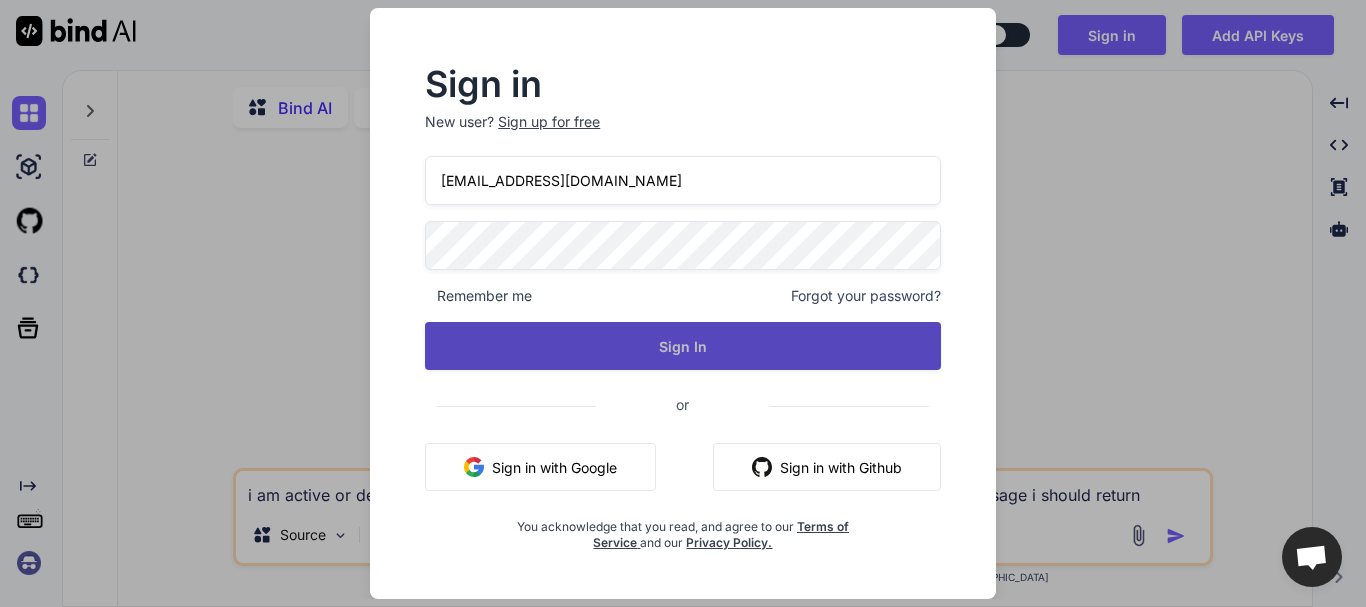 click on "Sign In" at bounding box center [683, 346] 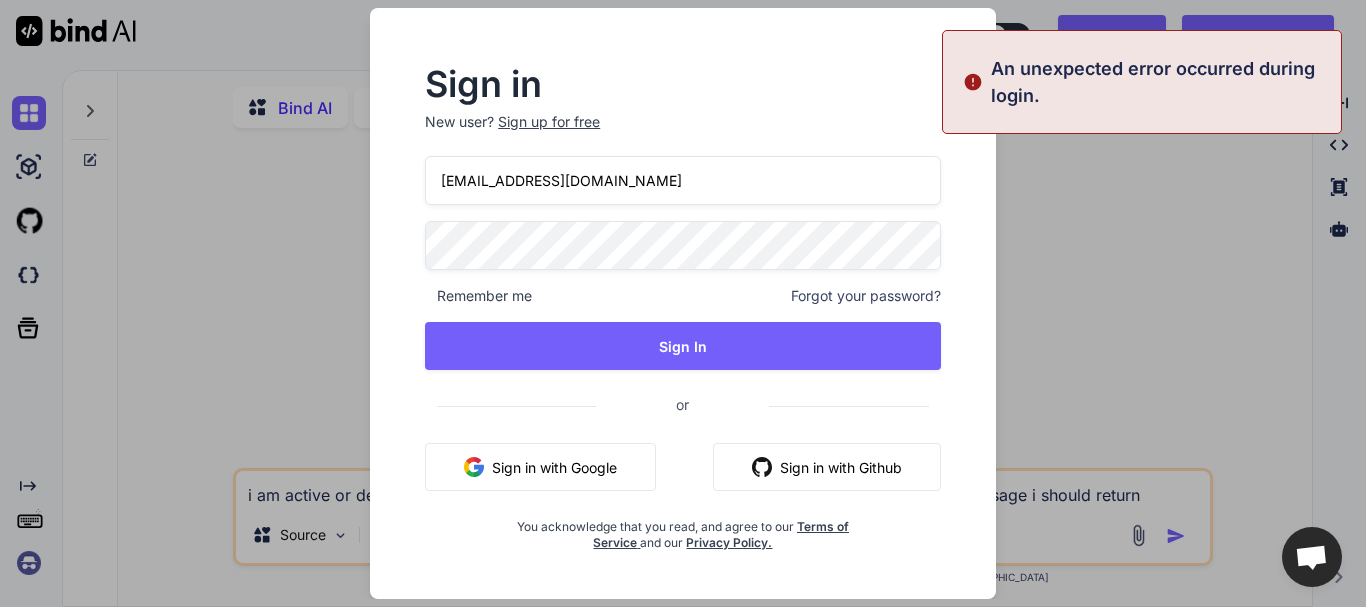 click on "Sign in New user?   Sign up for free asif03@yopmail.com Remember me Forgot your password? Sign In   or Sign in with Google Sign in with Github You acknowledge that you read, and agree to our   Terms of Service     and our   Privacy Policy." at bounding box center [683, 303] 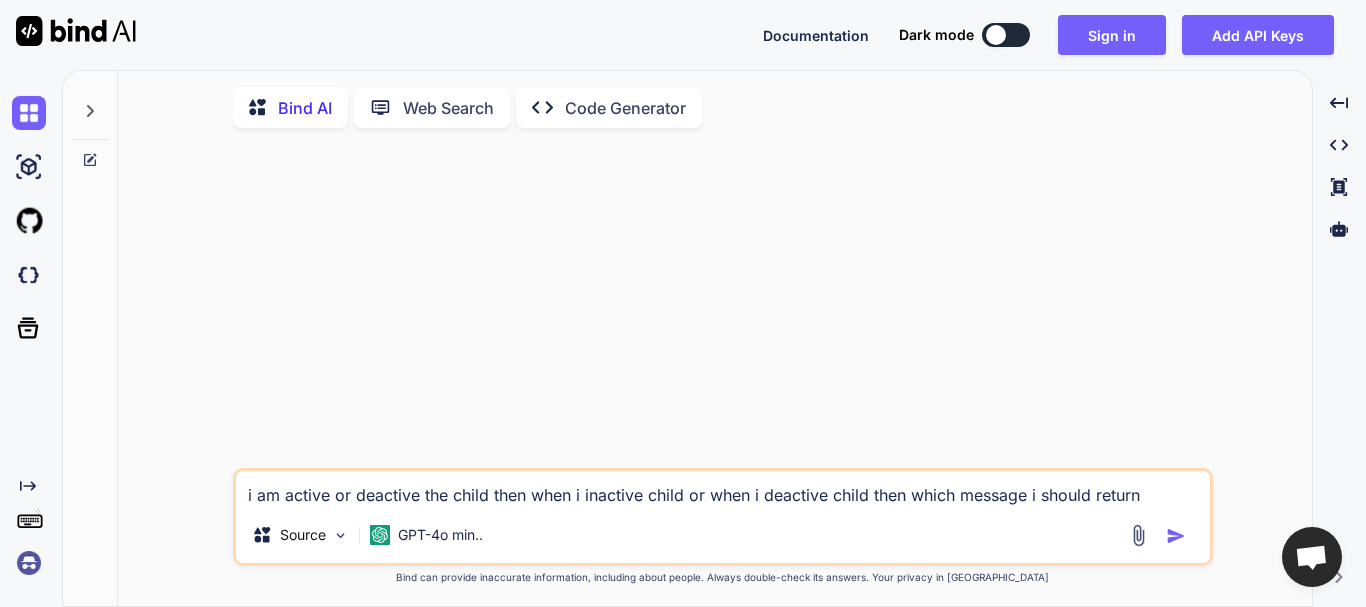click on "i am active or deactive the child then when i inactive child or when i deactive child then which message i should return" at bounding box center [723, 489] 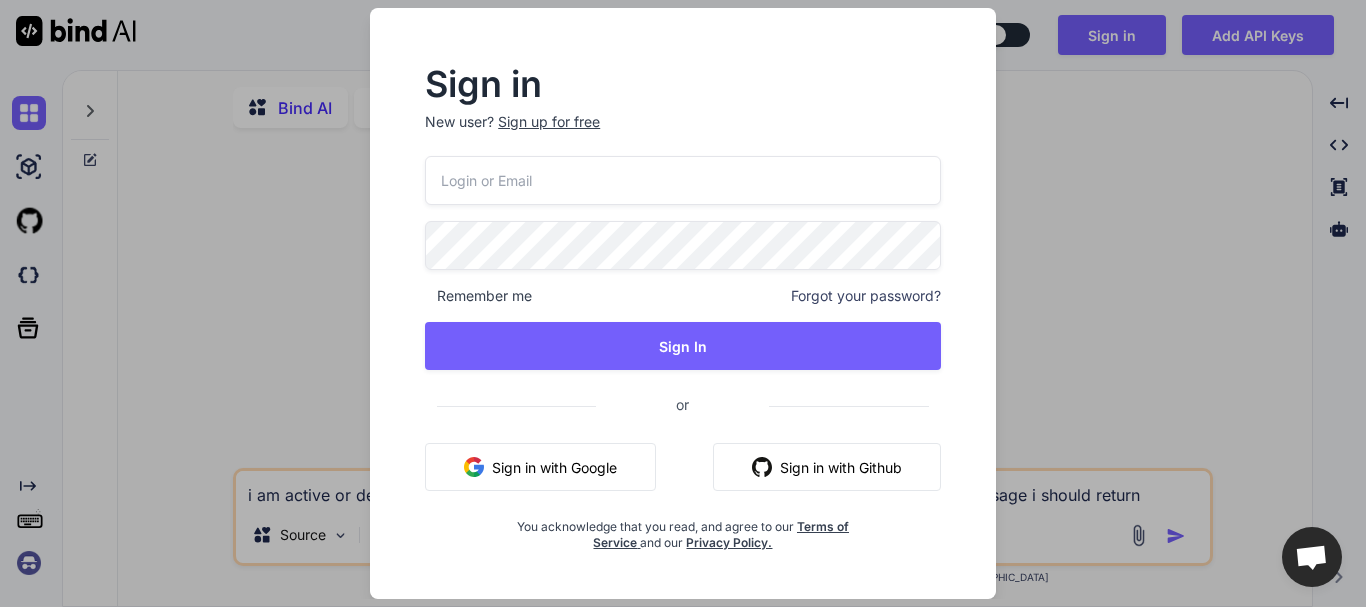 click at bounding box center [683, 180] 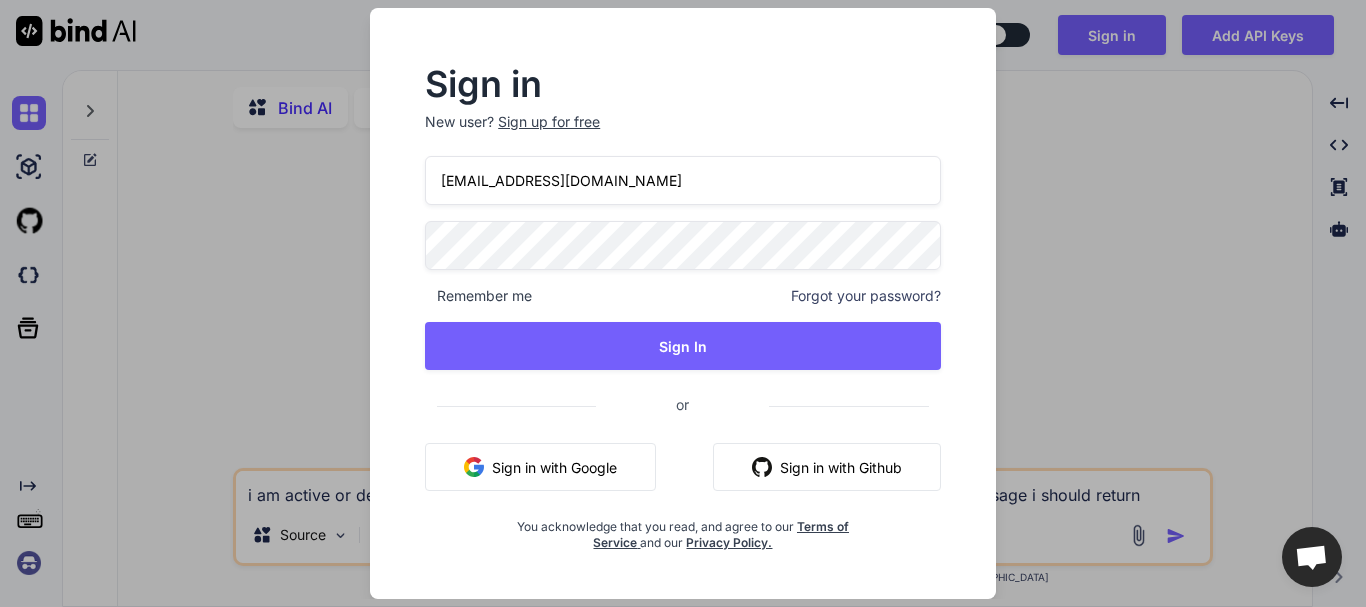 click on "asif@yopmail.com" at bounding box center (683, 180) 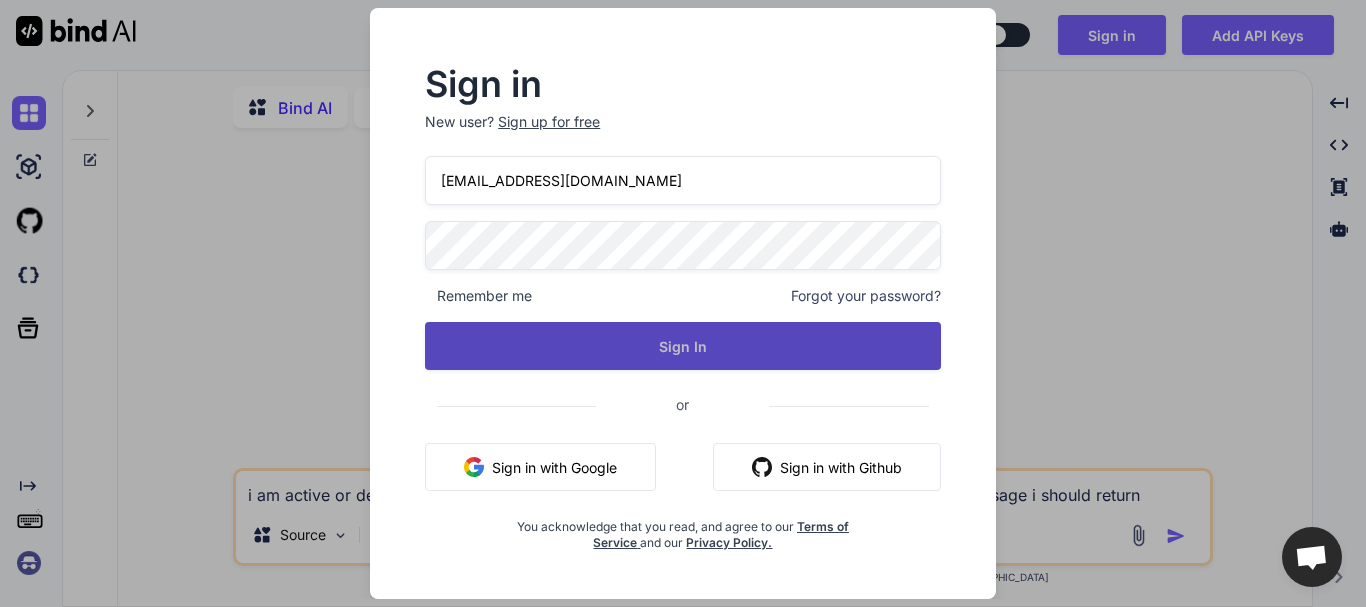 click on "Sign In" at bounding box center (683, 346) 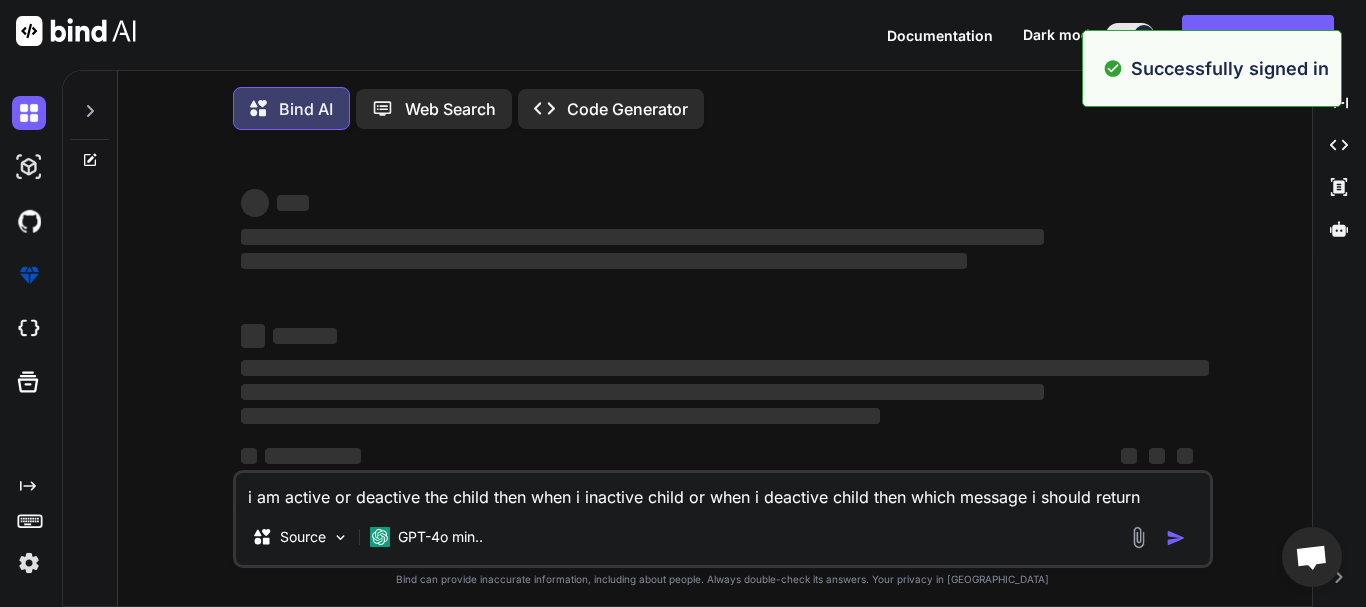 click on "i am active or deactive the child then when i inactive child or when i deactive child then which message i should return" at bounding box center (723, 491) 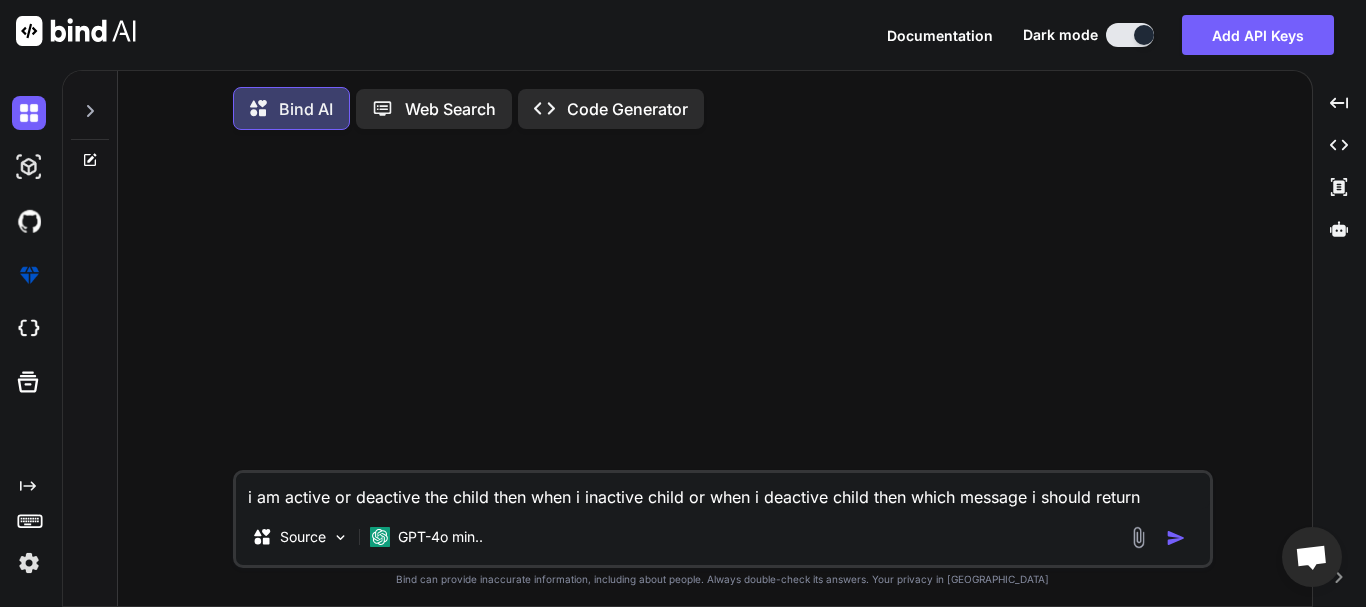 click at bounding box center [1176, 538] 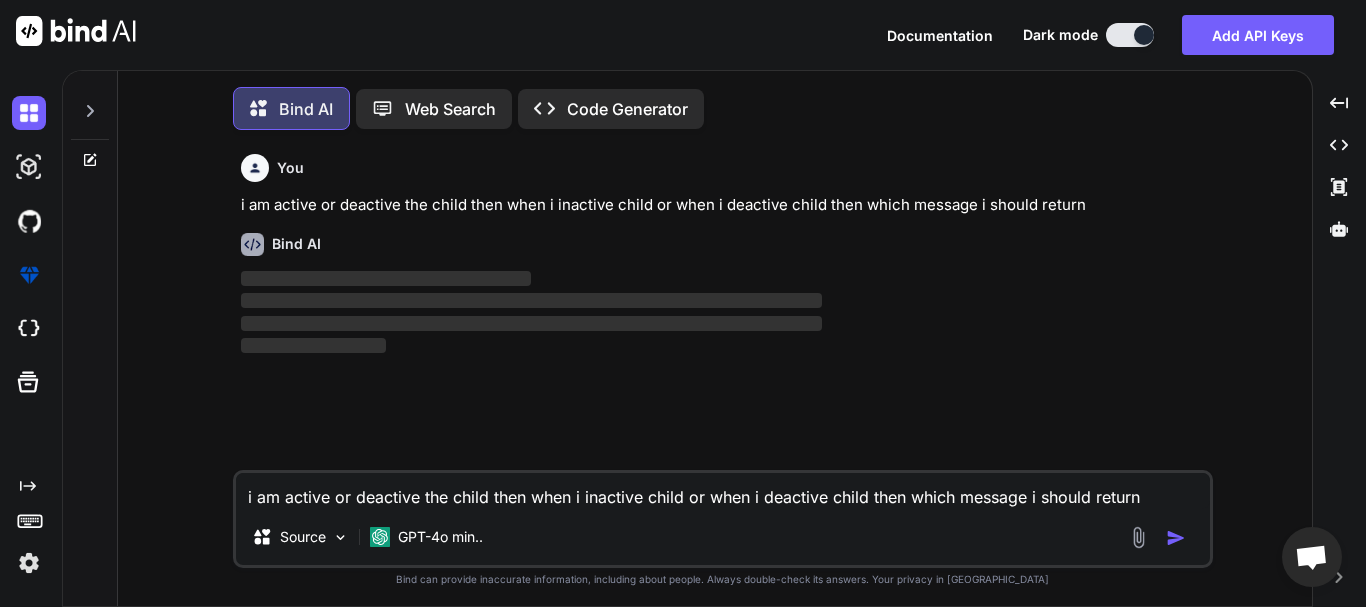 scroll, scrollTop: 10, scrollLeft: 0, axis: vertical 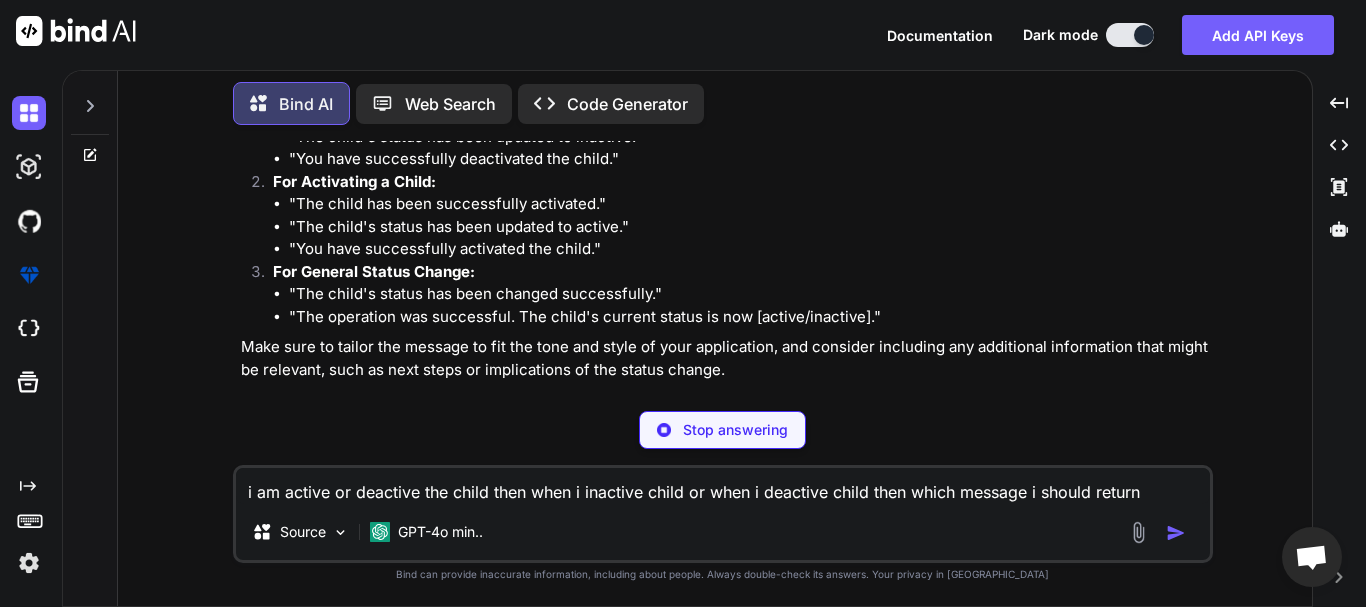 type on "x" 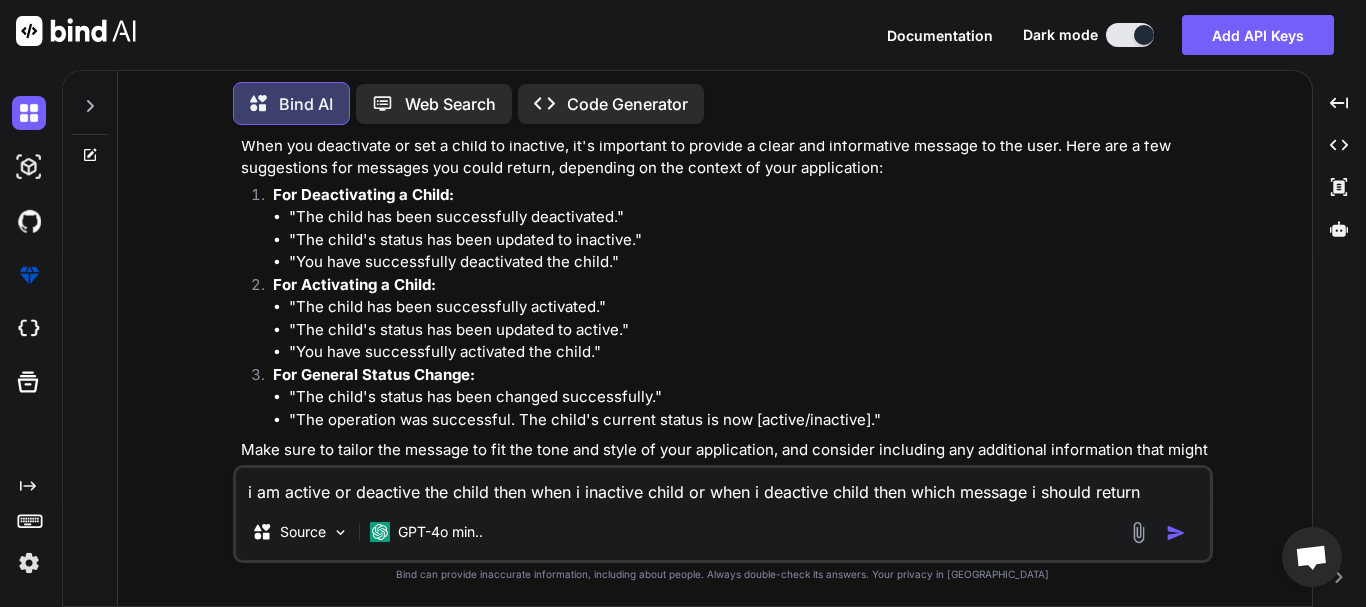 scroll, scrollTop: 83, scrollLeft: 0, axis: vertical 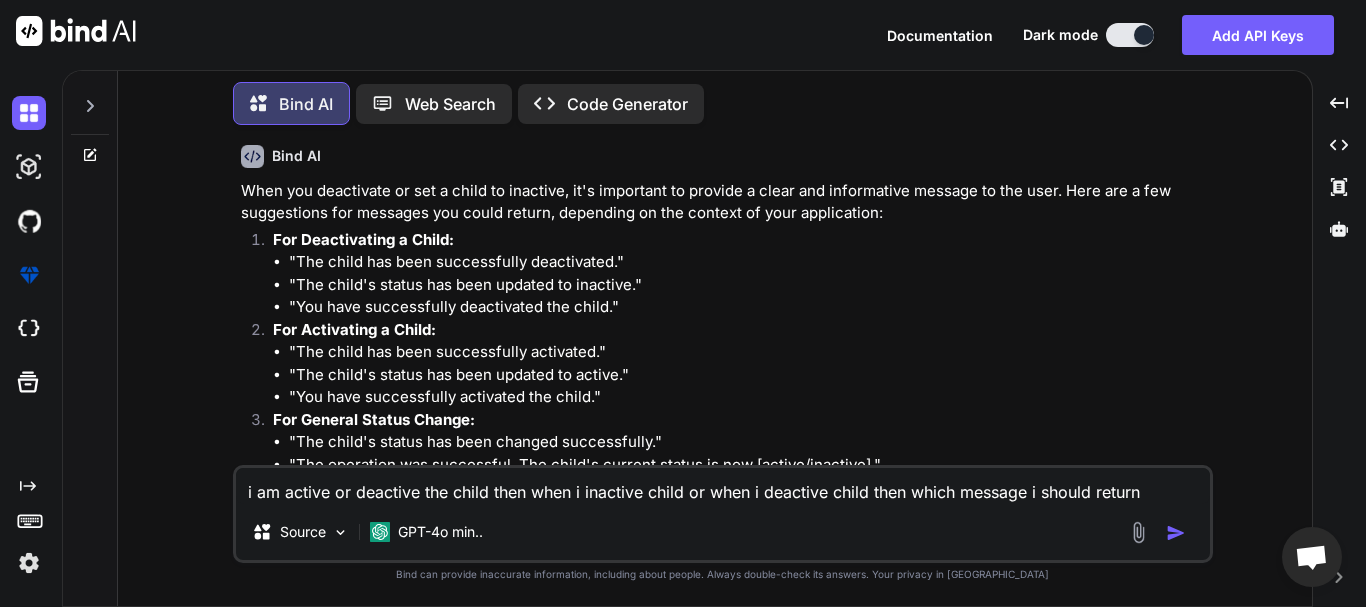 click on ""The child has been successfully deactivated."" at bounding box center (749, 262) 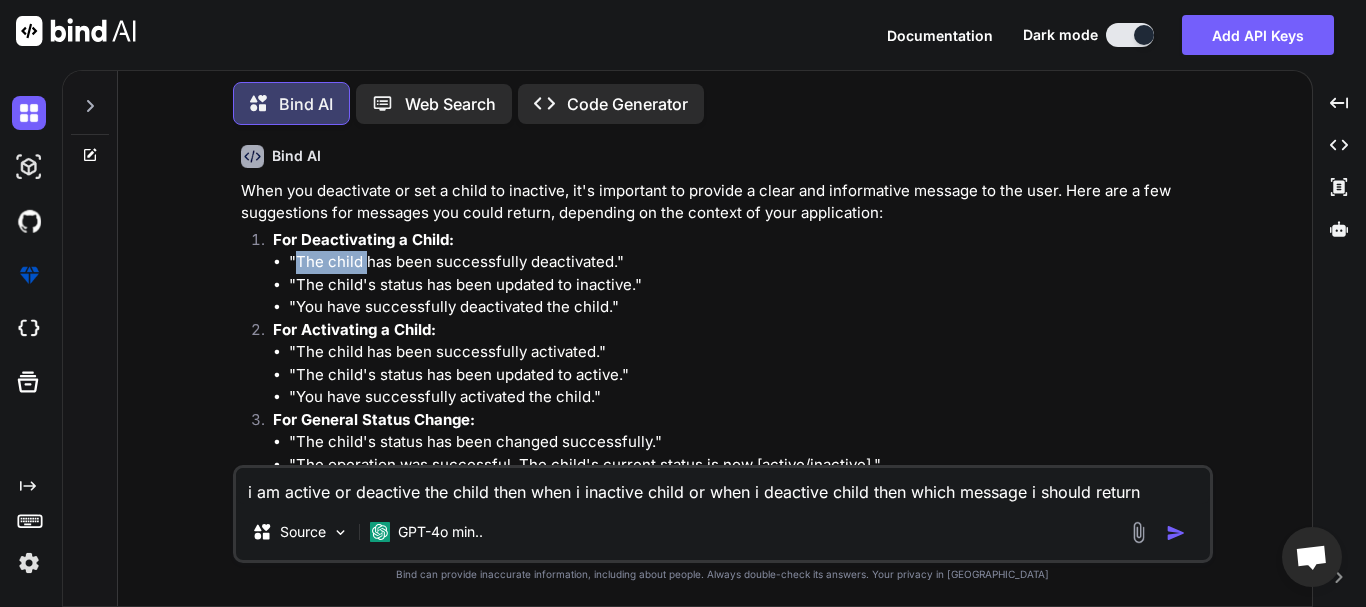 drag, startPoint x: 294, startPoint y: 258, endPoint x: 368, endPoint y: 264, distance: 74.24284 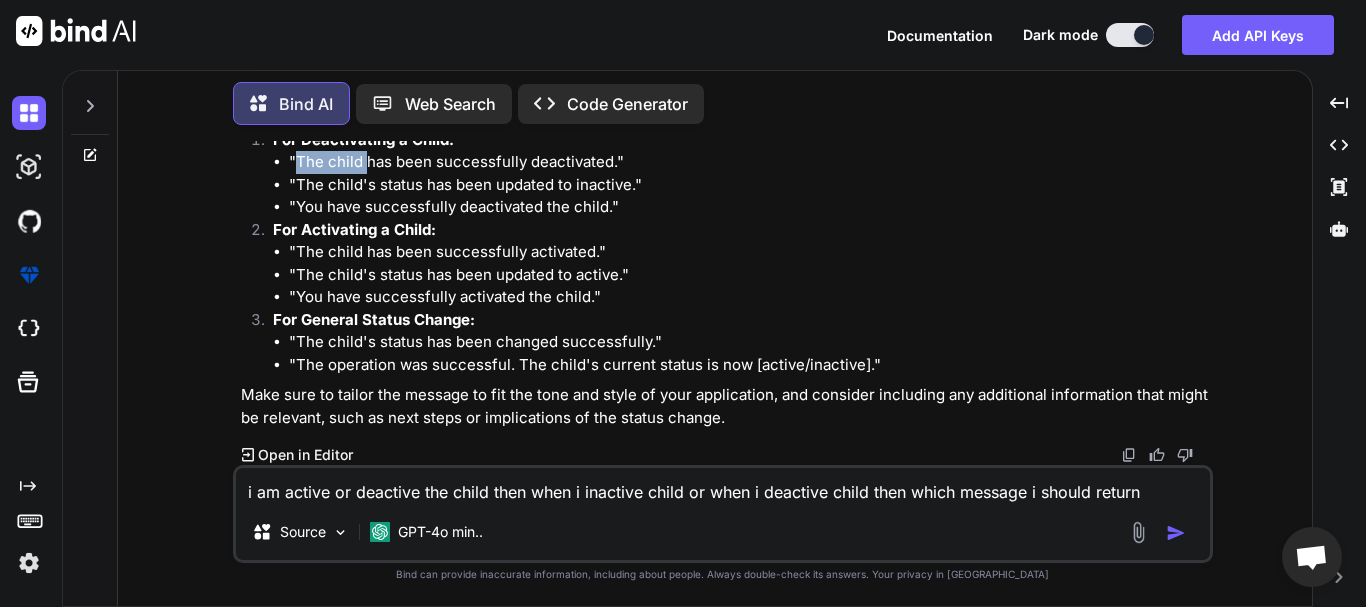 scroll, scrollTop: 0, scrollLeft: 0, axis: both 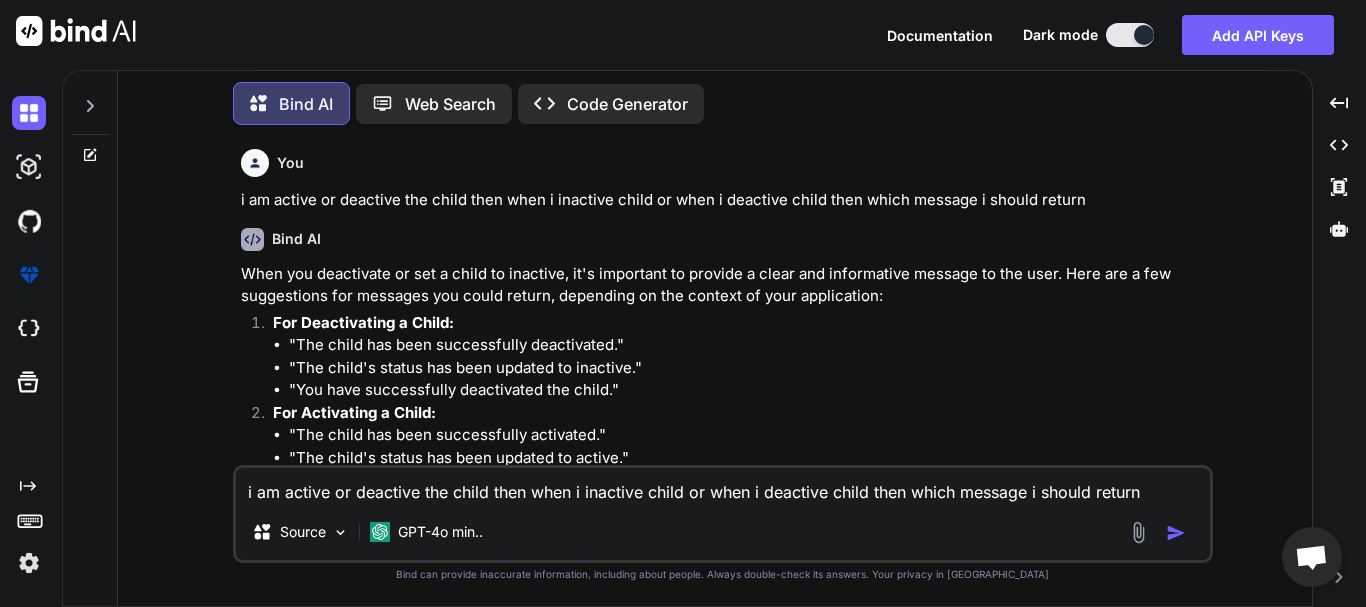click on "When you deactivate or set a child to inactive, it's important to provide a clear and informative message to the user. Here are a few suggestions for messages you could return, depending on the context of your application:" at bounding box center [725, 285] 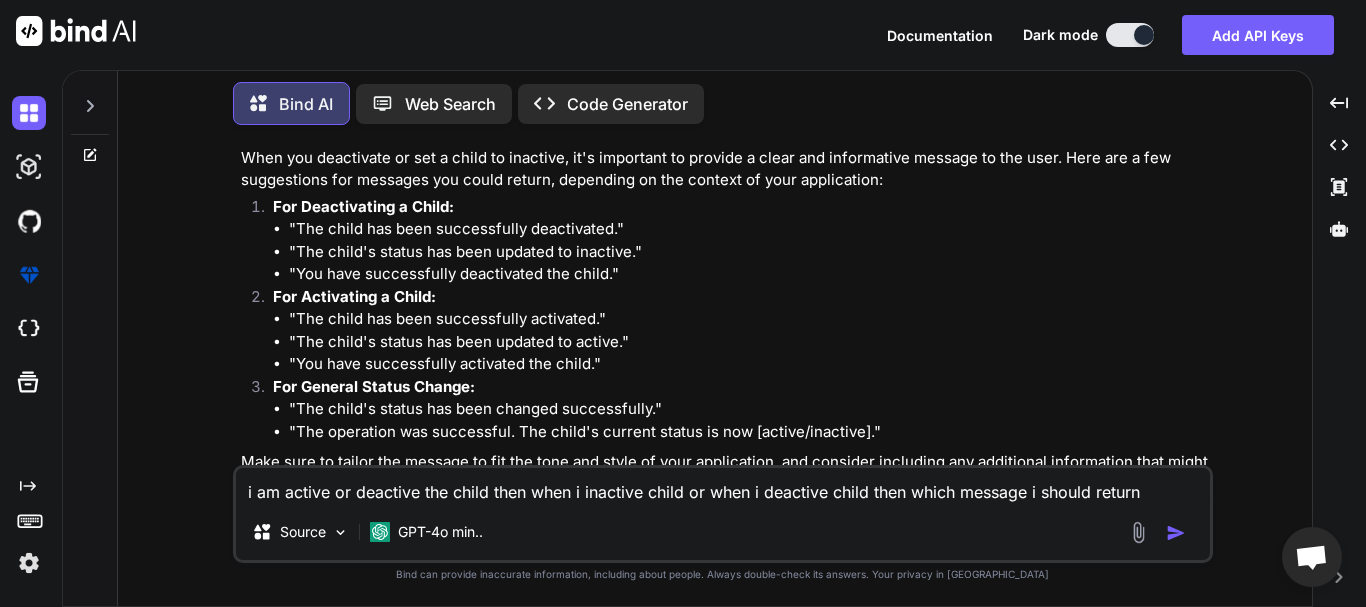 scroll, scrollTop: 83, scrollLeft: 0, axis: vertical 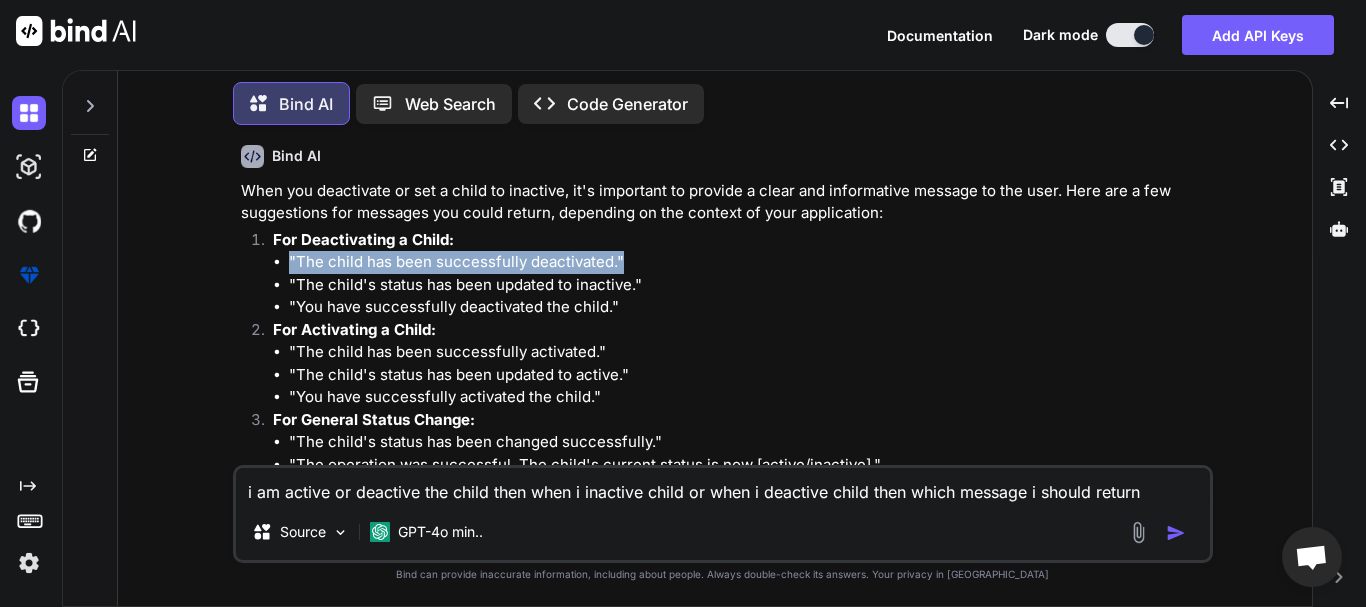 drag, startPoint x: 291, startPoint y: 255, endPoint x: 618, endPoint y: 266, distance: 327.18497 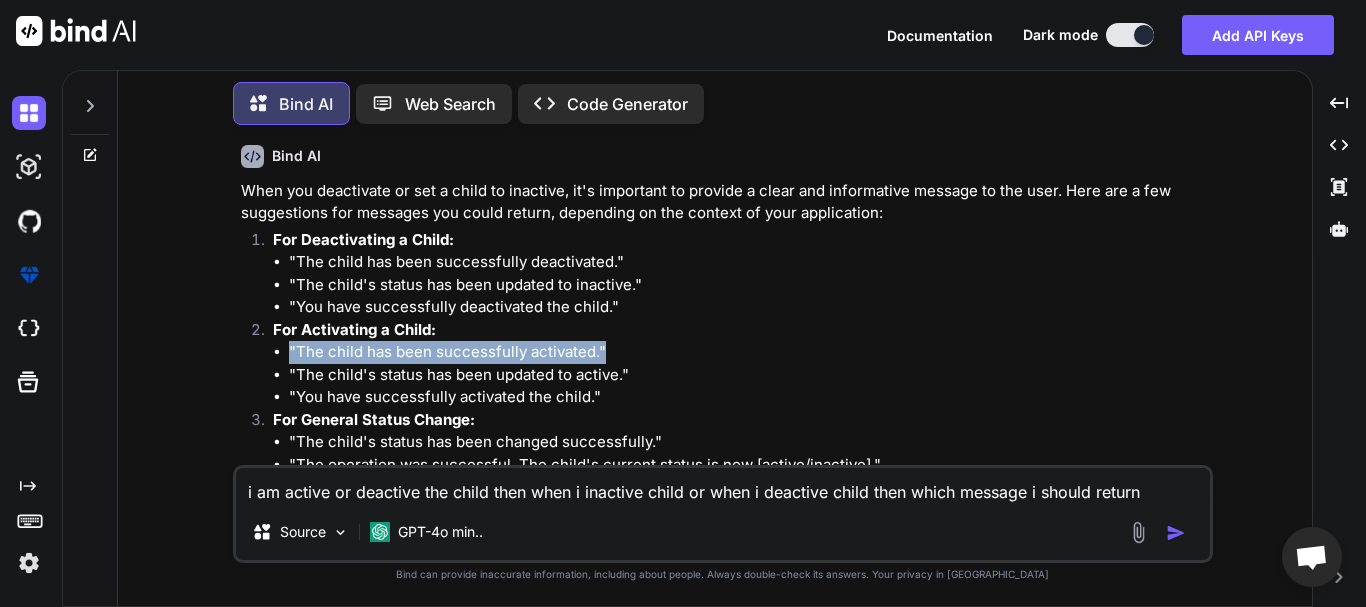 drag, startPoint x: 291, startPoint y: 354, endPoint x: 610, endPoint y: 357, distance: 319.0141 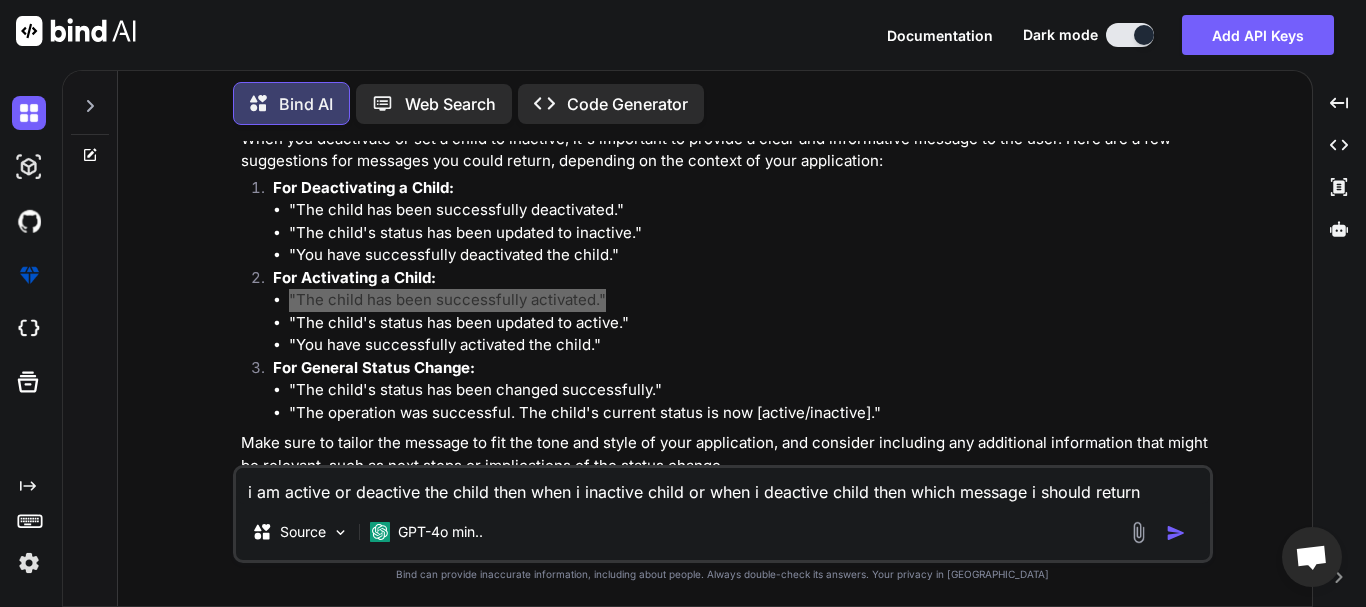 scroll, scrollTop: 183, scrollLeft: 0, axis: vertical 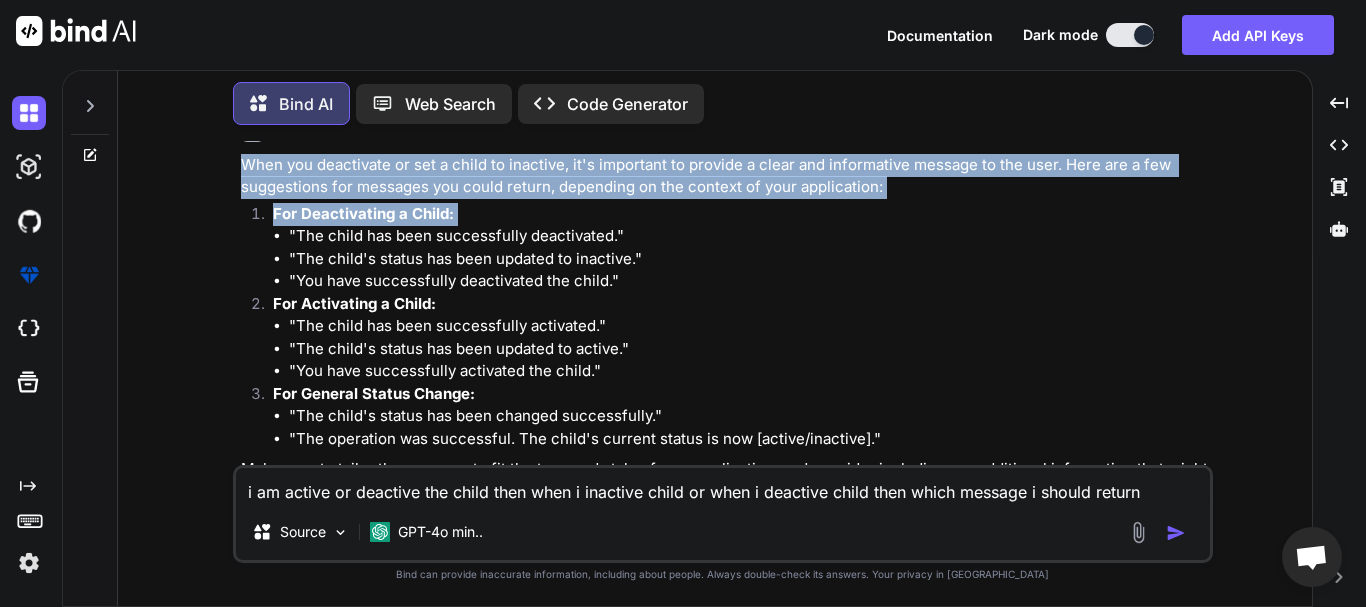 drag, startPoint x: 288, startPoint y: 151, endPoint x: 611, endPoint y: 162, distance: 323.18726 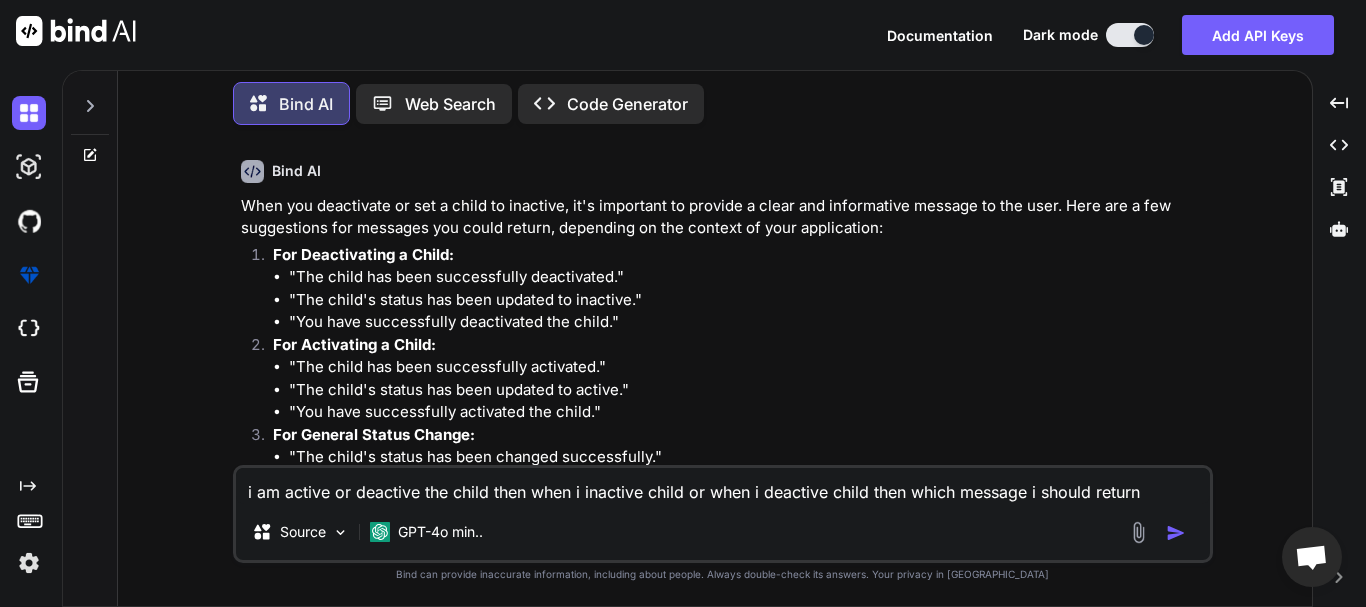 click on ""The child's status has been updated to inactive."" at bounding box center (749, 300) 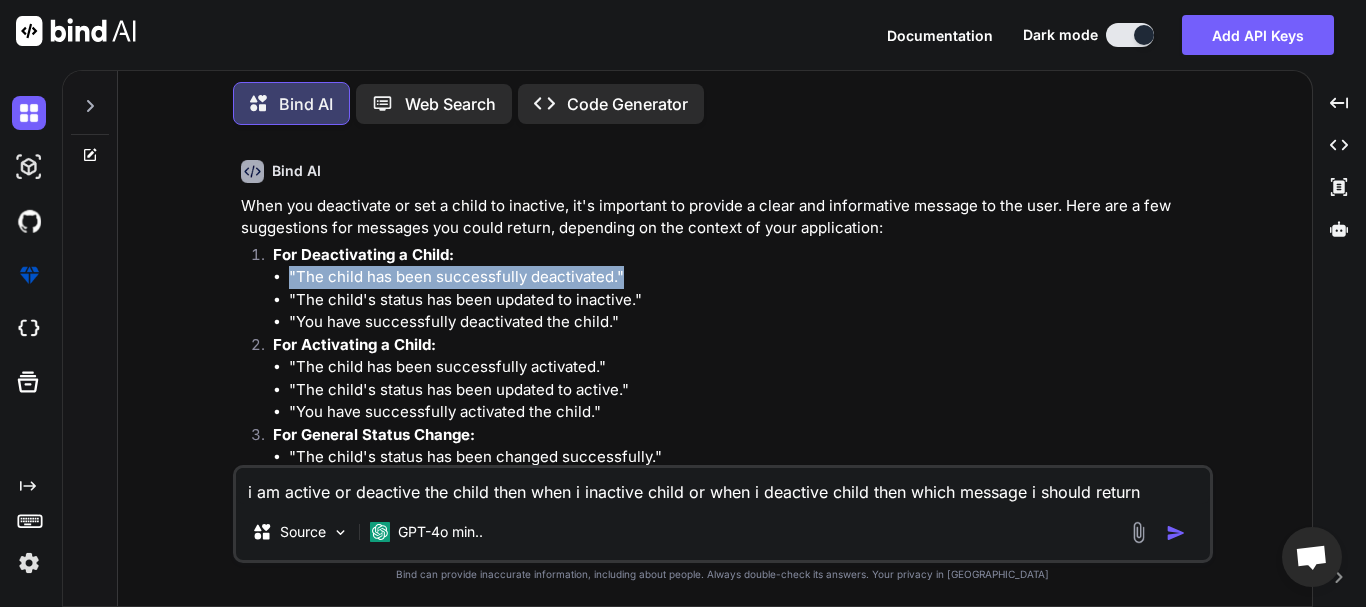 drag, startPoint x: 414, startPoint y: 276, endPoint x: 637, endPoint y: 272, distance: 223.03587 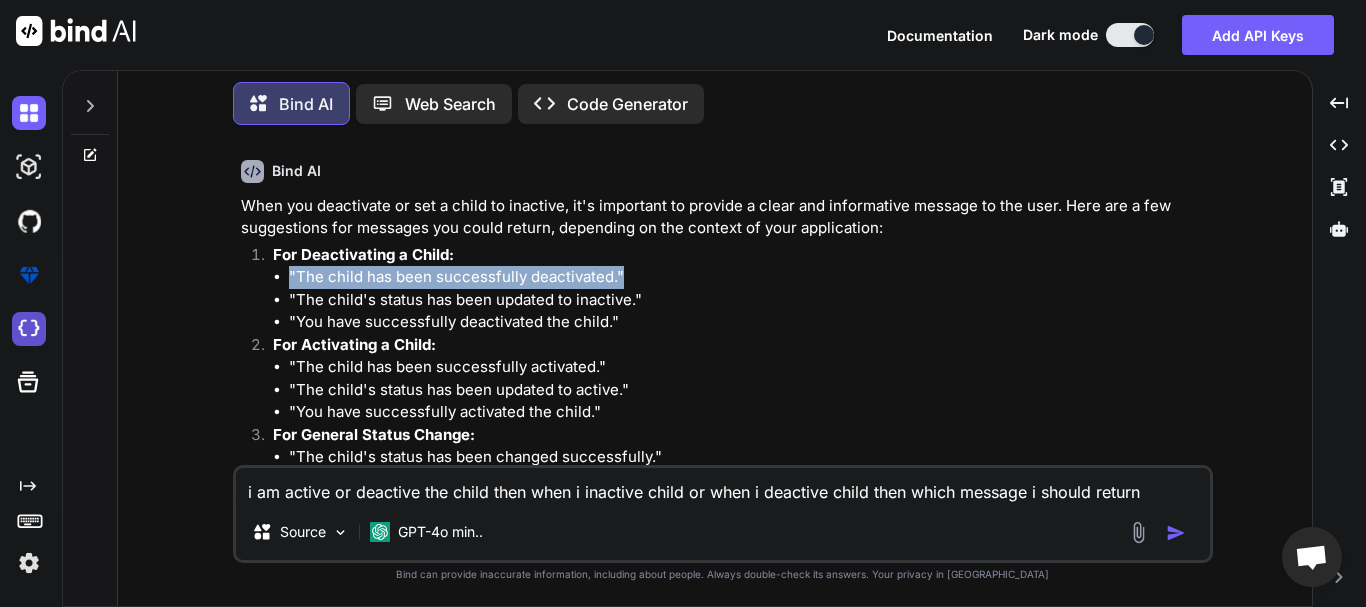 copy on ""The child has been successfully deactivated."" 